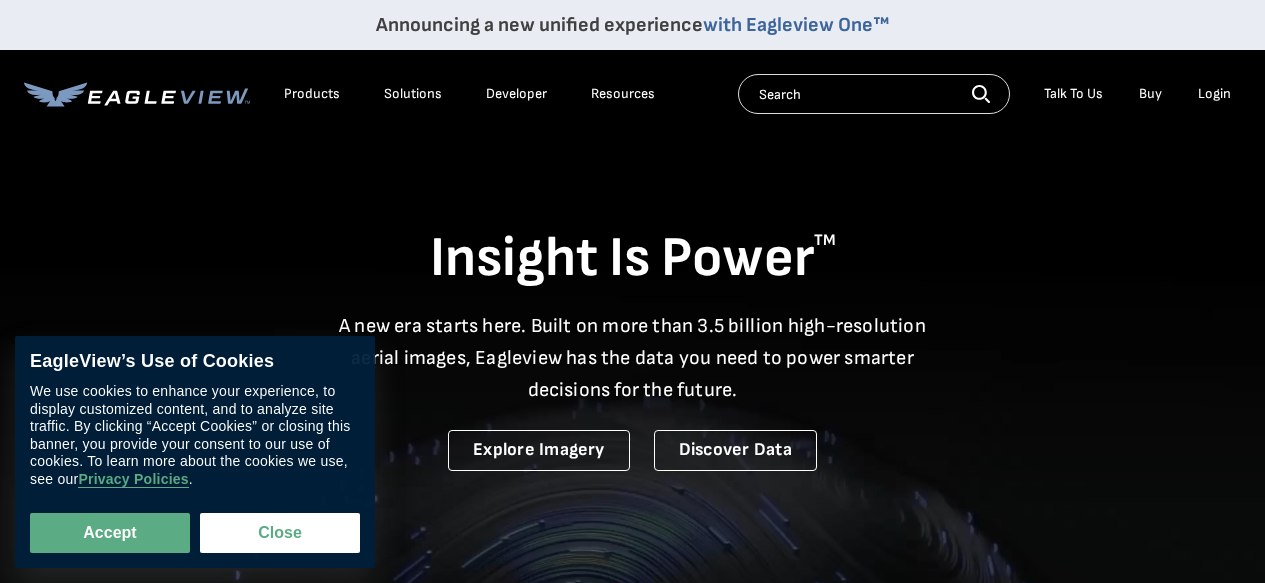 scroll, scrollTop: 0, scrollLeft: 0, axis: both 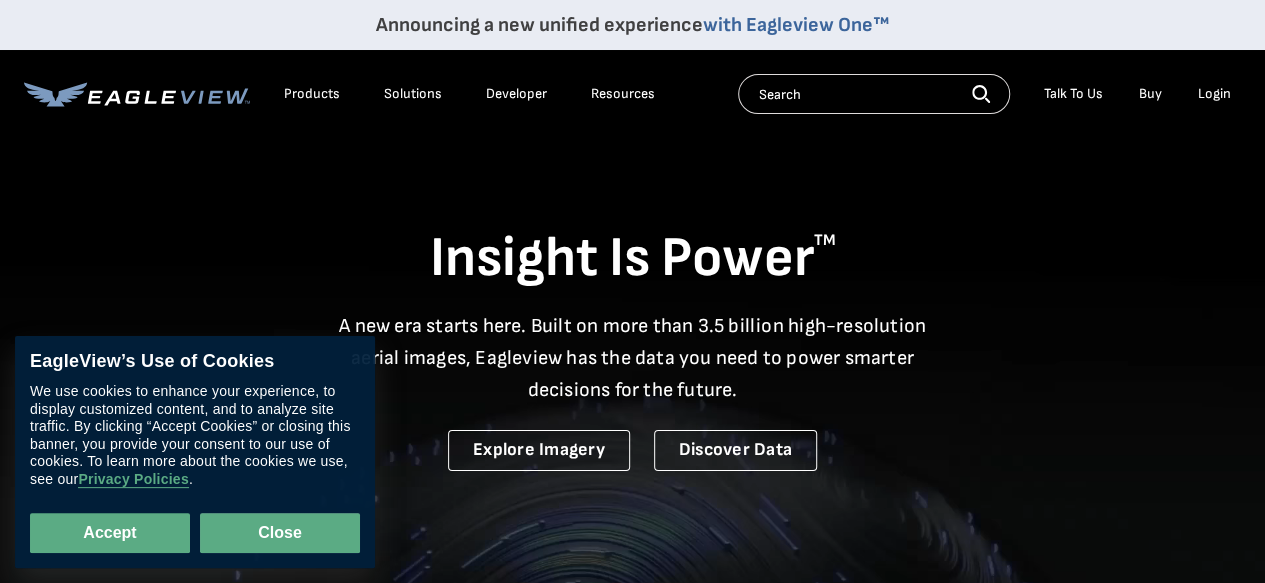 click on "Close" at bounding box center (280, 533) 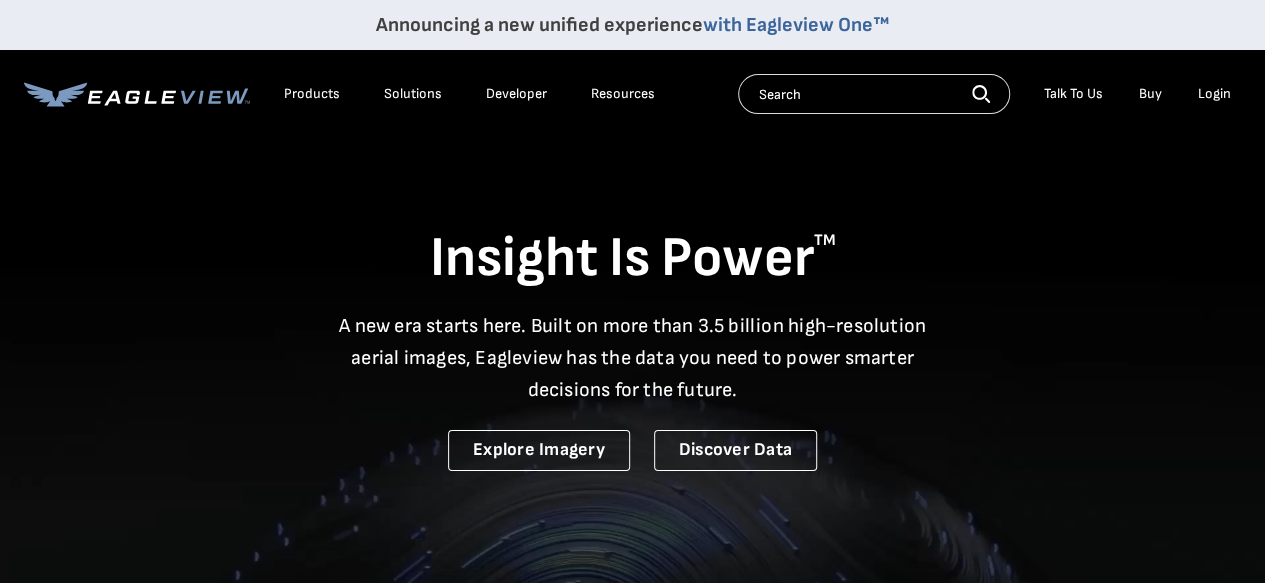 click on "Login" at bounding box center [1214, 94] 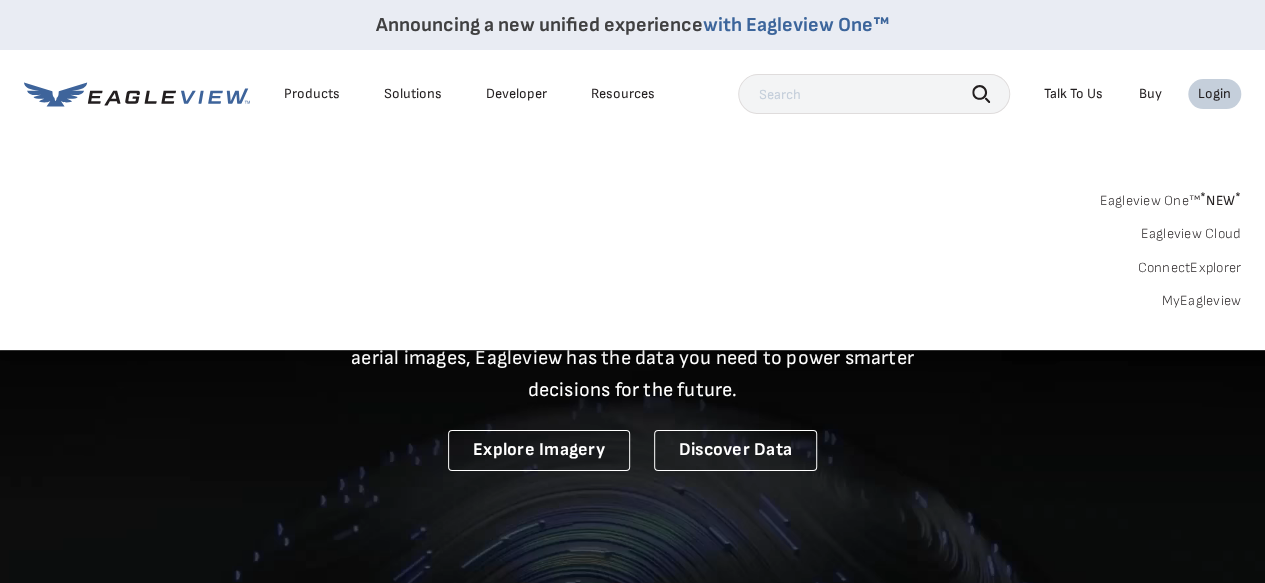 click on "MyEagleview" at bounding box center [1201, 301] 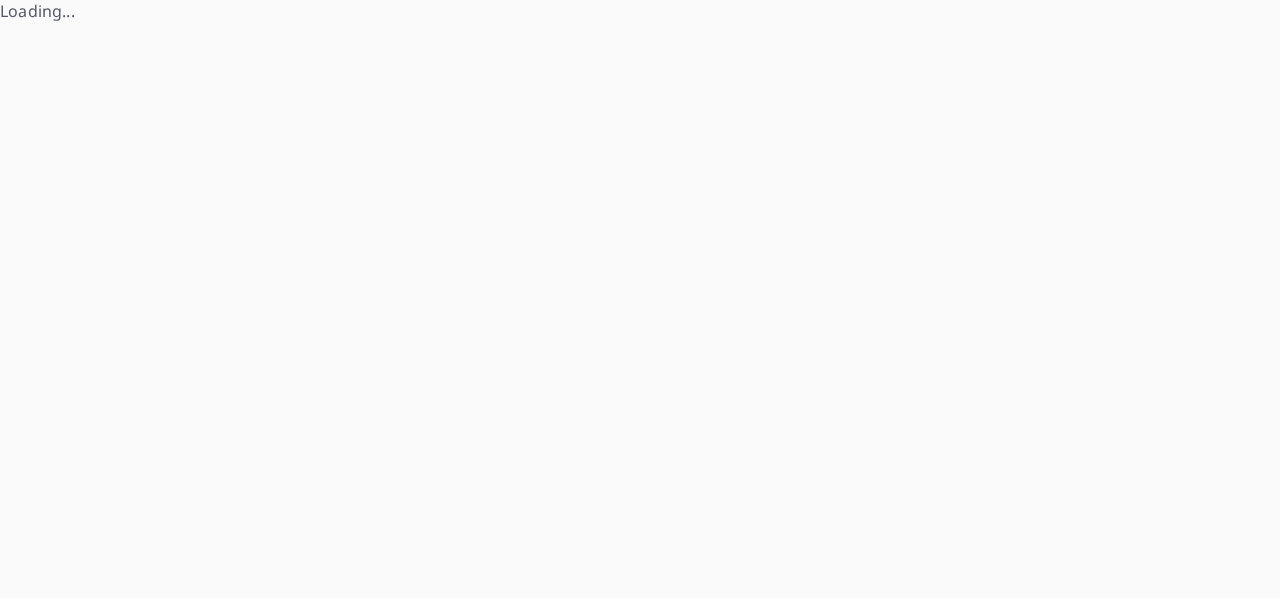 scroll, scrollTop: 0, scrollLeft: 0, axis: both 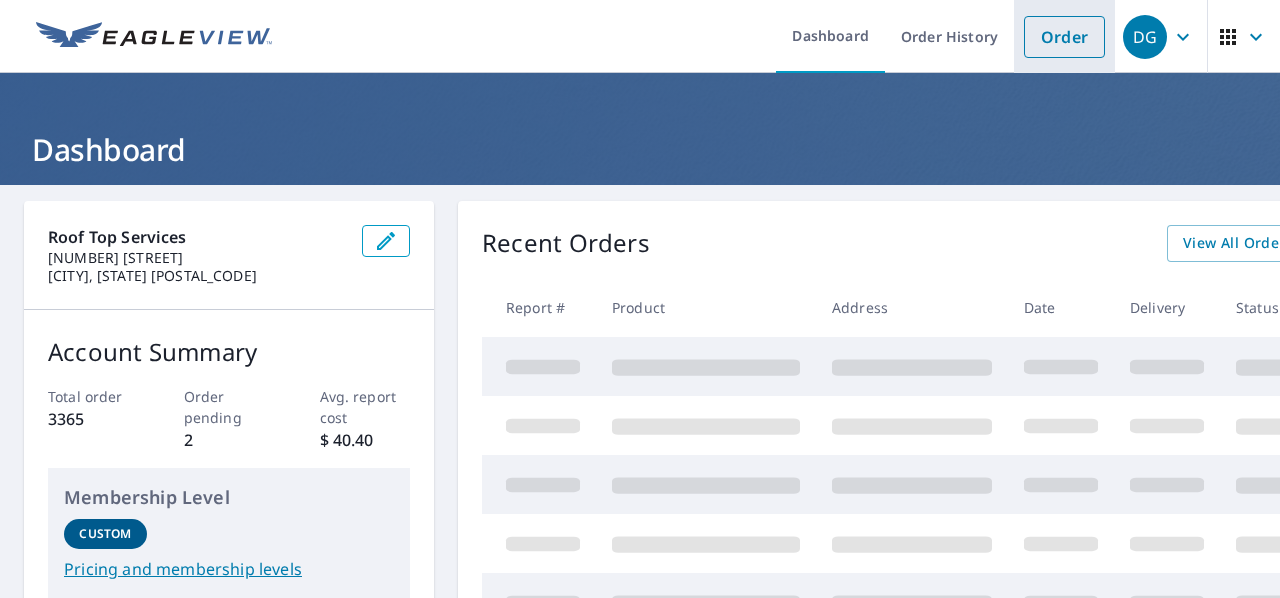 click on "Order" at bounding box center (1064, 37) 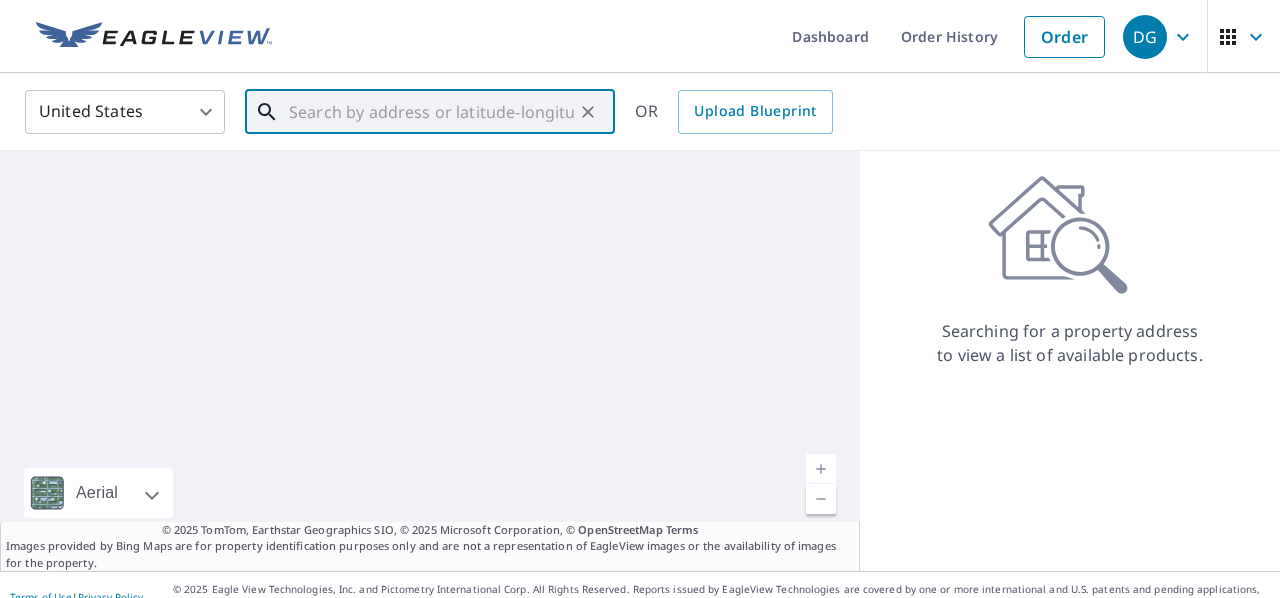 paste on "[NUMBER] [STREET] [CITY], [STATE] [POSTAL_CODE]" 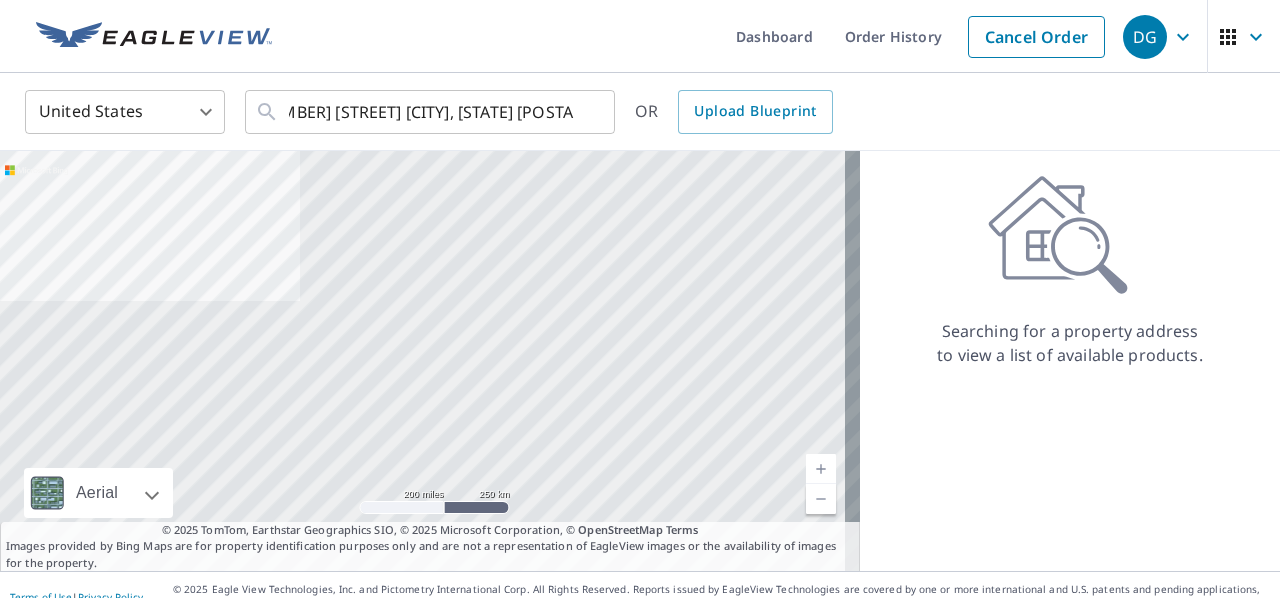 scroll, scrollTop: 0, scrollLeft: 0, axis: both 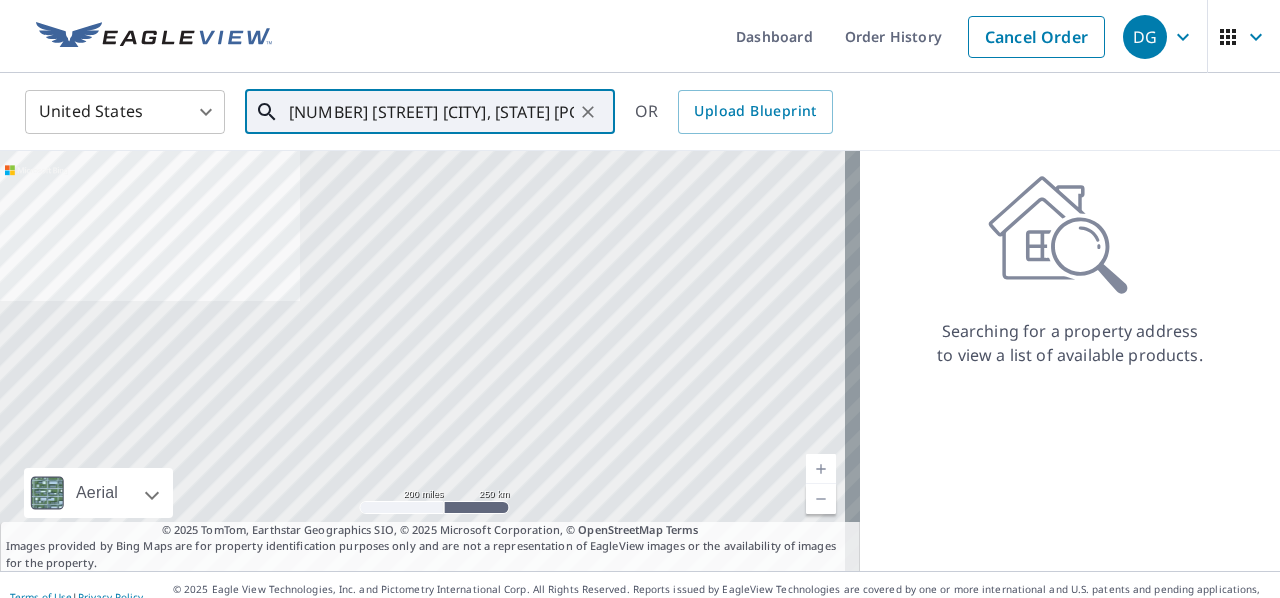 click on "[NUMBER] [STREET] [CITY], [STATE] [POSTAL_CODE]" at bounding box center (431, 112) 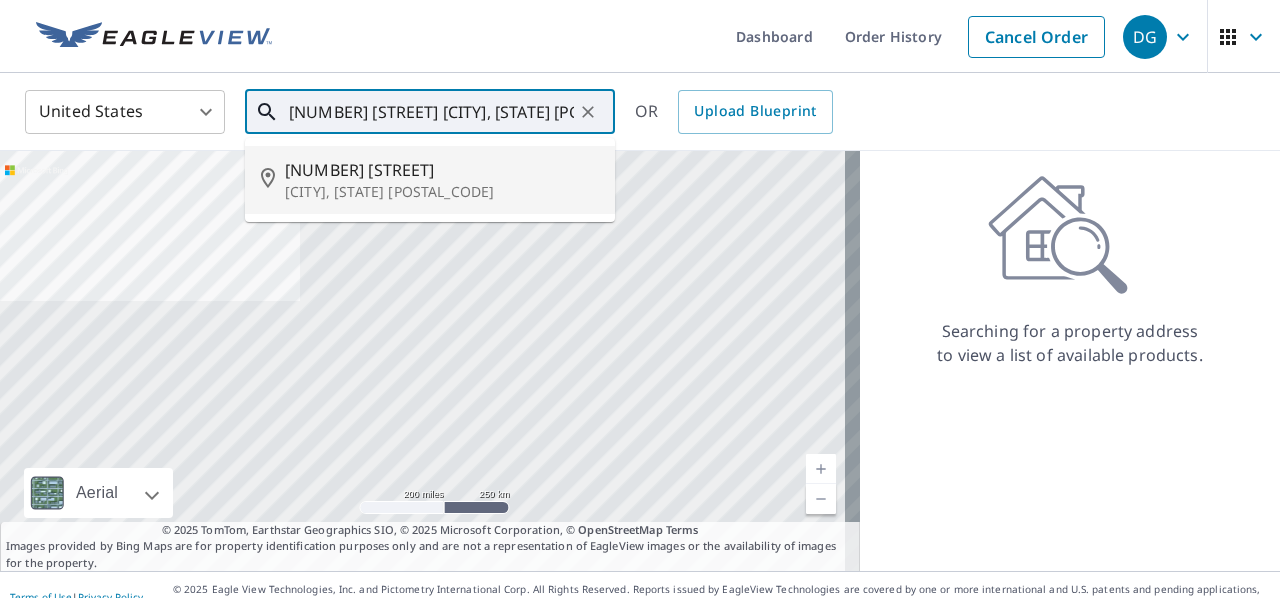 click on "[NUMBER] [STREET]" at bounding box center (442, 170) 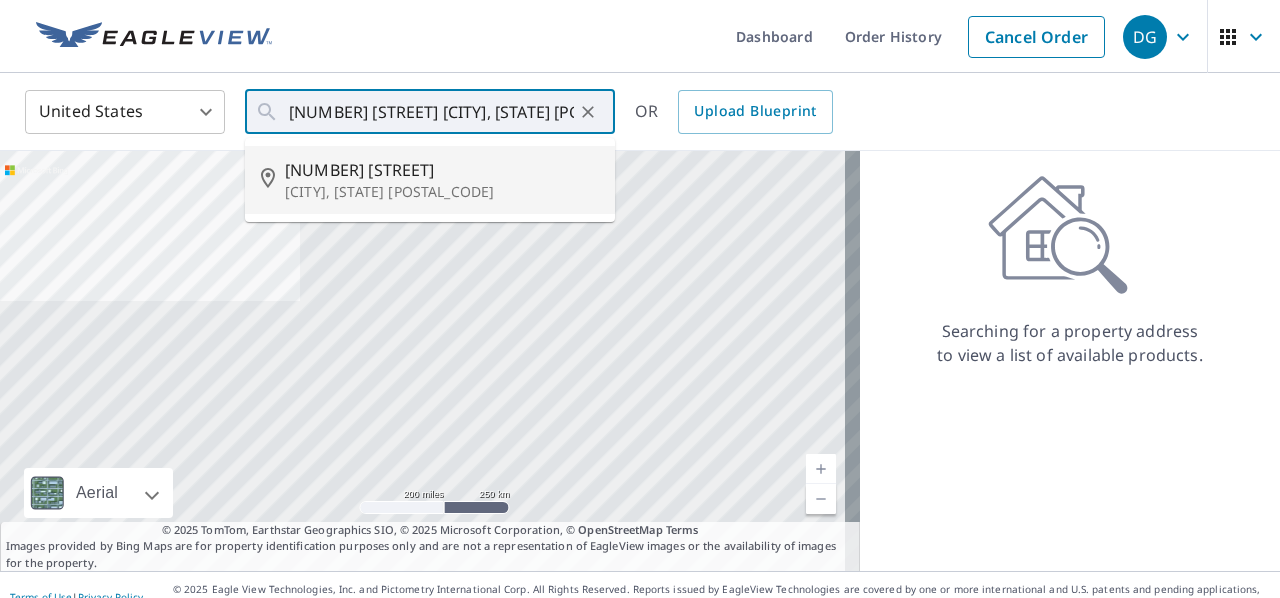 type on "[NUMBER] [STREET] [CITY], [STATE] [POSTAL_CODE]" 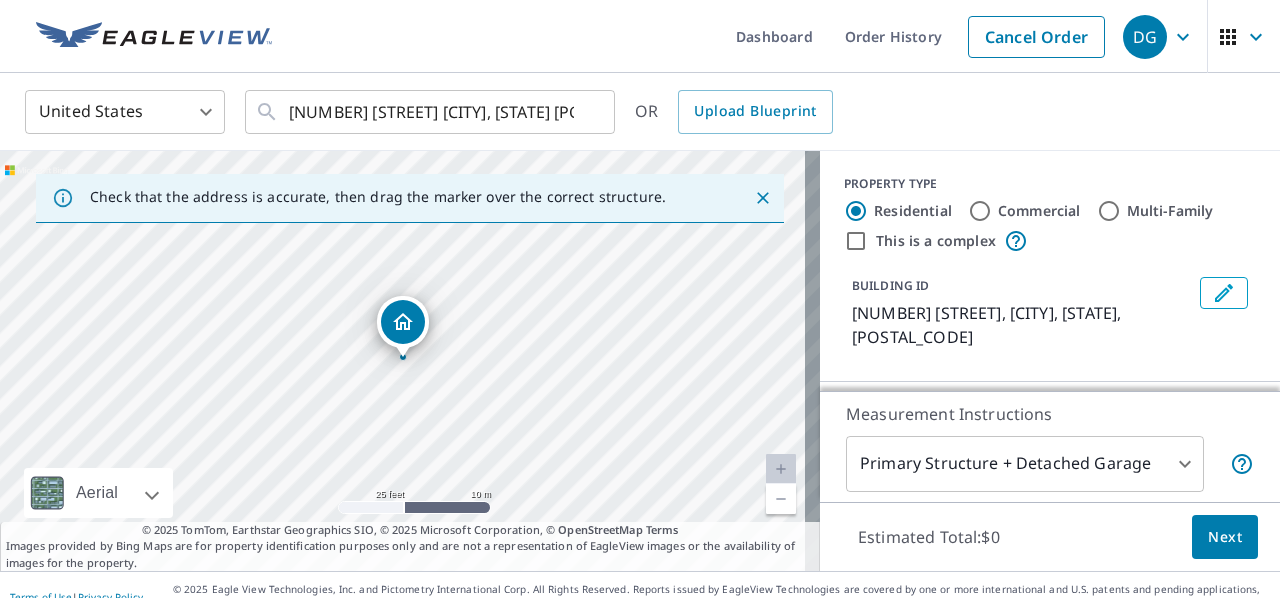 scroll, scrollTop: 133, scrollLeft: 0, axis: vertical 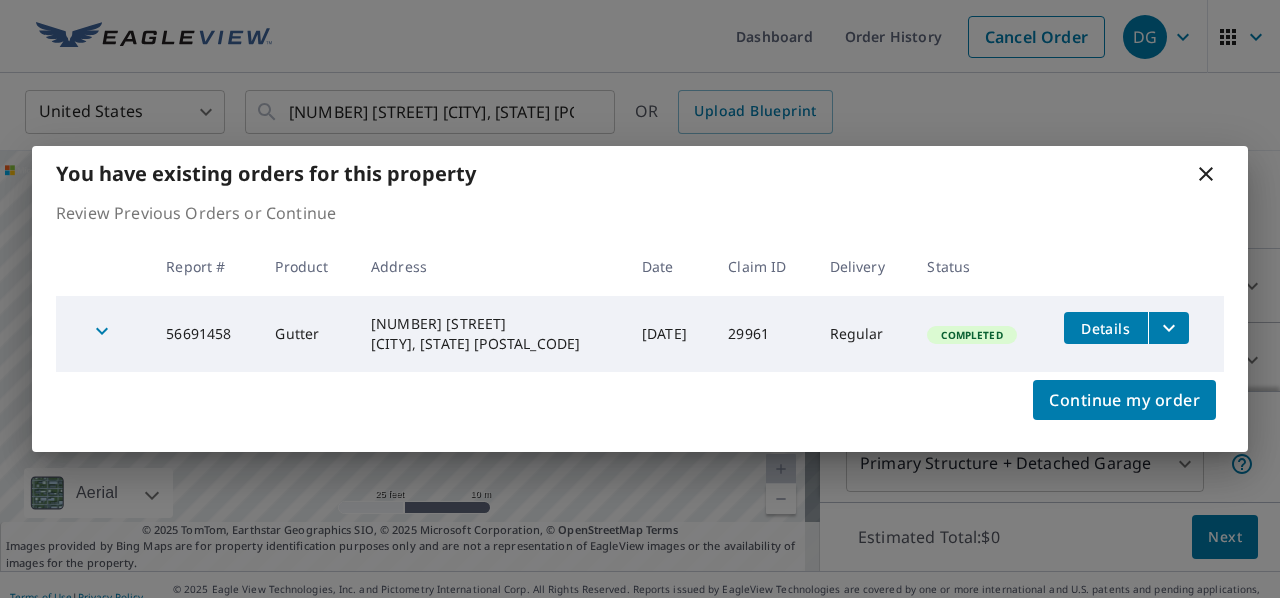 click 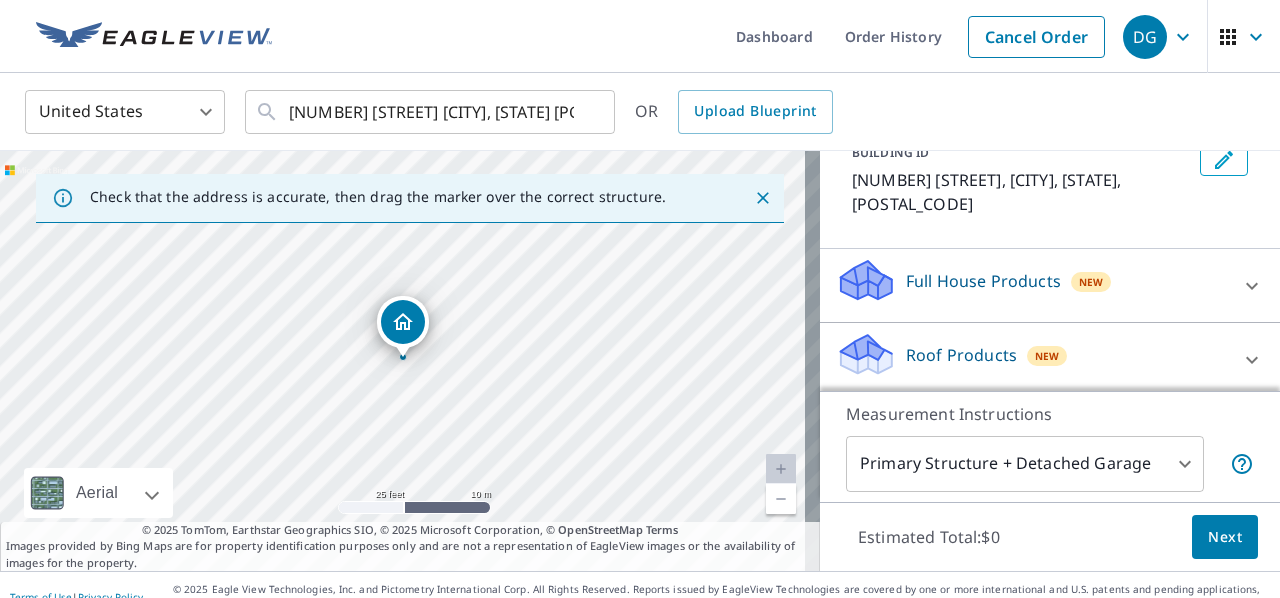 click on "Roof Products New" at bounding box center [1032, 359] 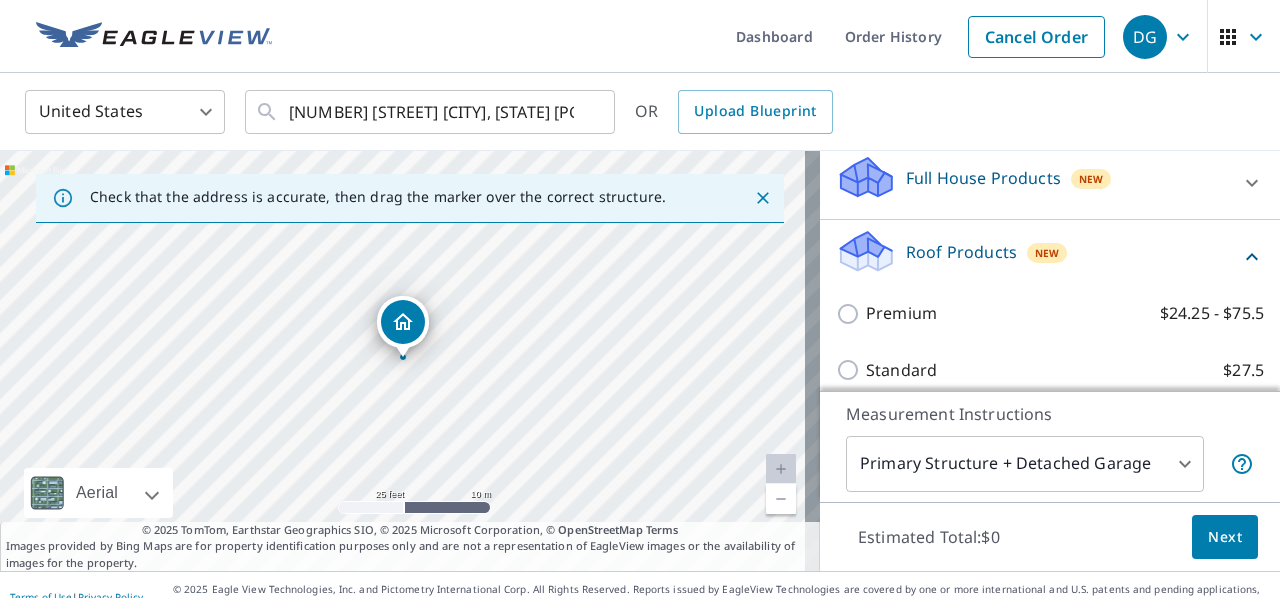 scroll, scrollTop: 266, scrollLeft: 0, axis: vertical 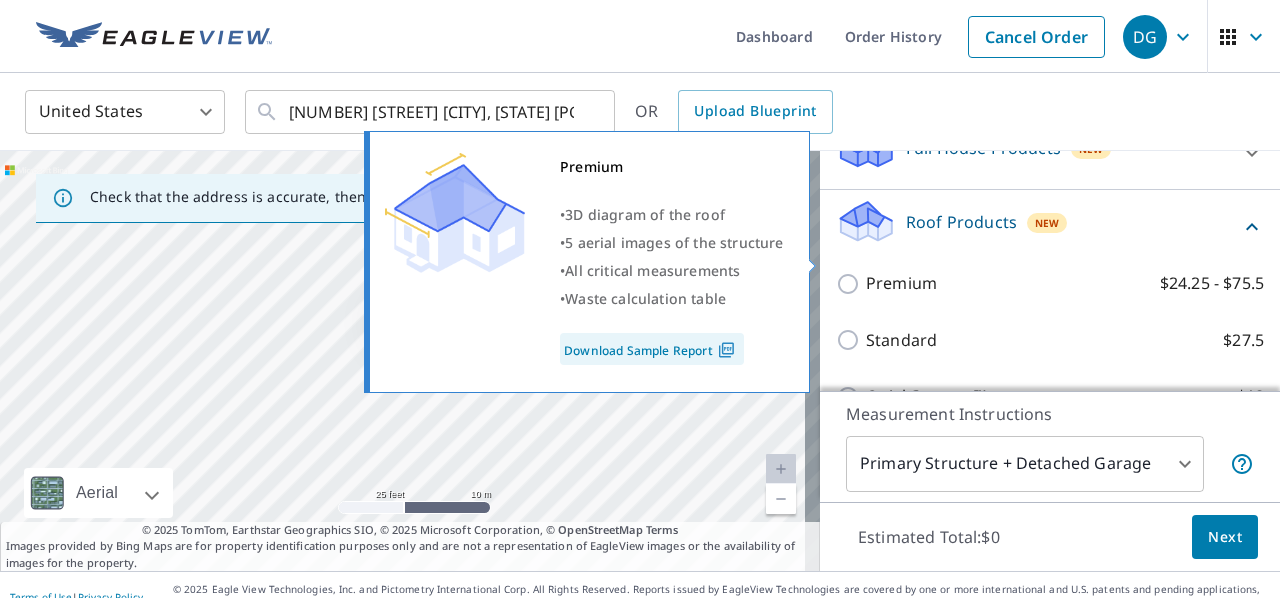 click on "Premium $24.25 - $75.5" at bounding box center (851, 284) 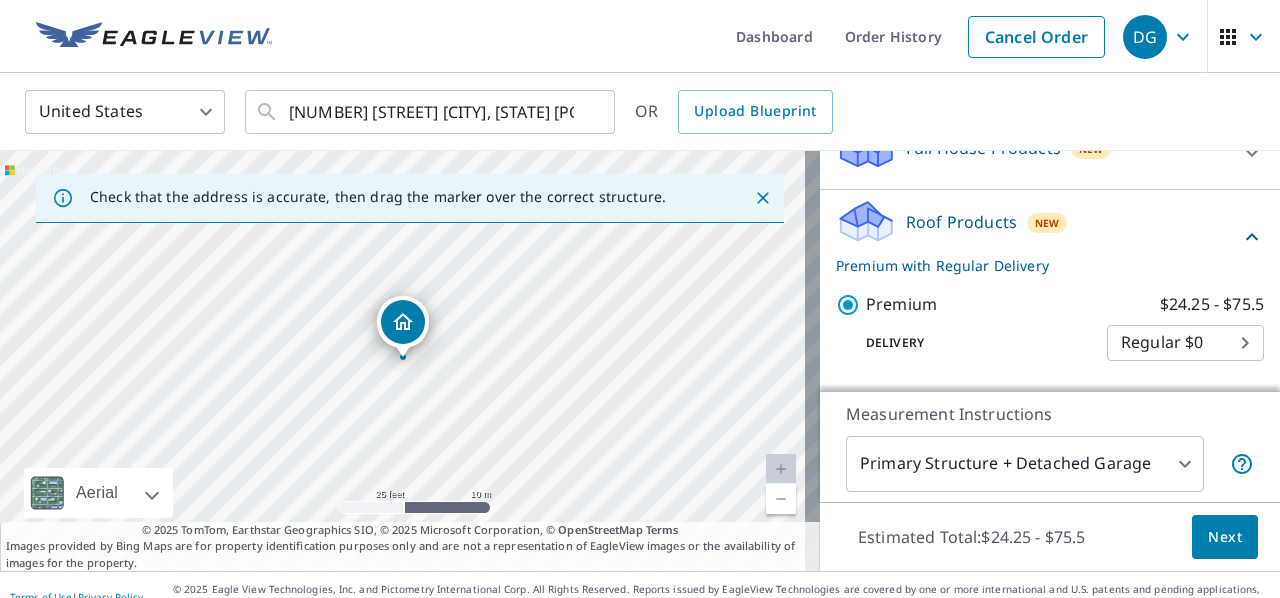 click on "Next" at bounding box center [1225, 537] 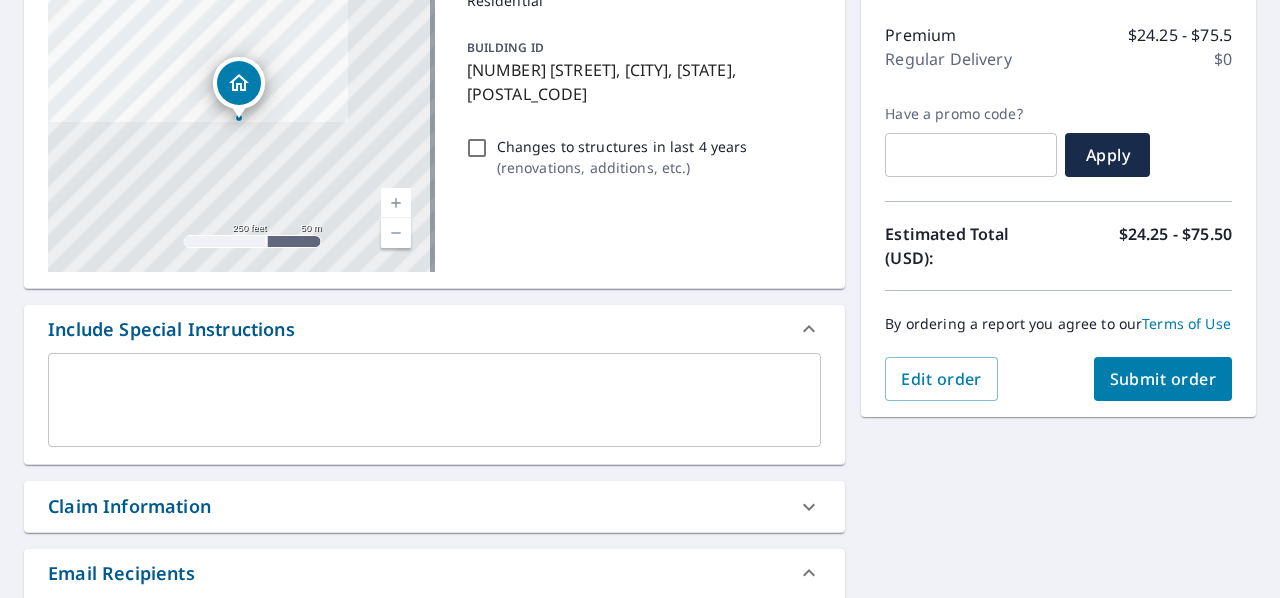 scroll, scrollTop: 266, scrollLeft: 0, axis: vertical 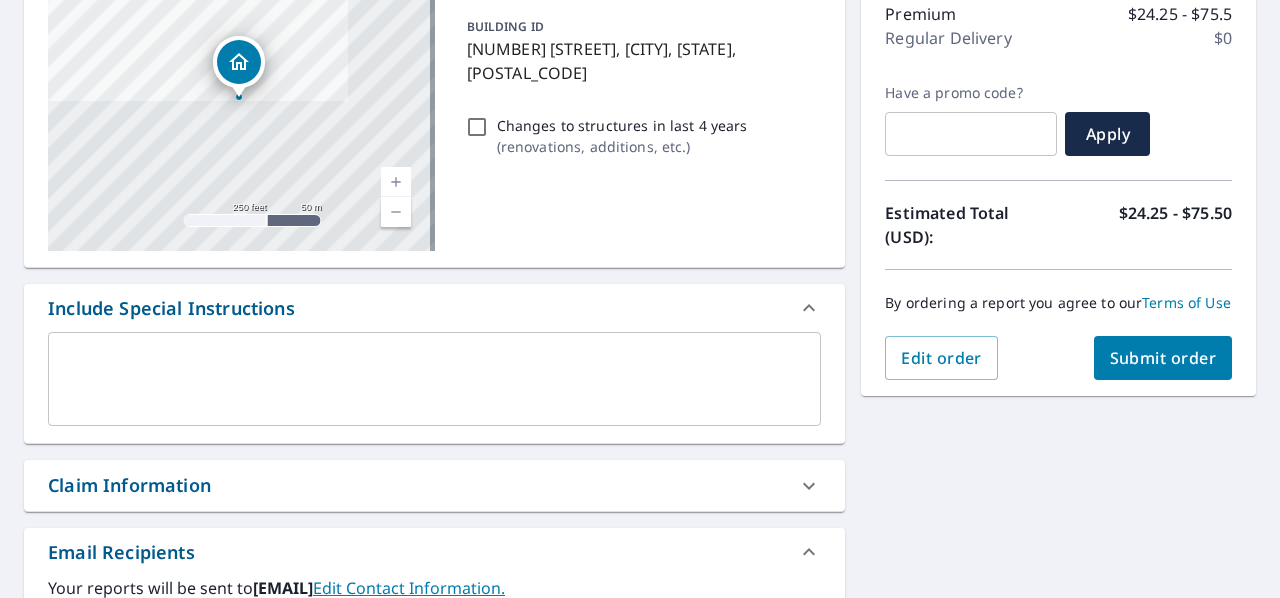 click on "Claim Information" at bounding box center [416, 485] 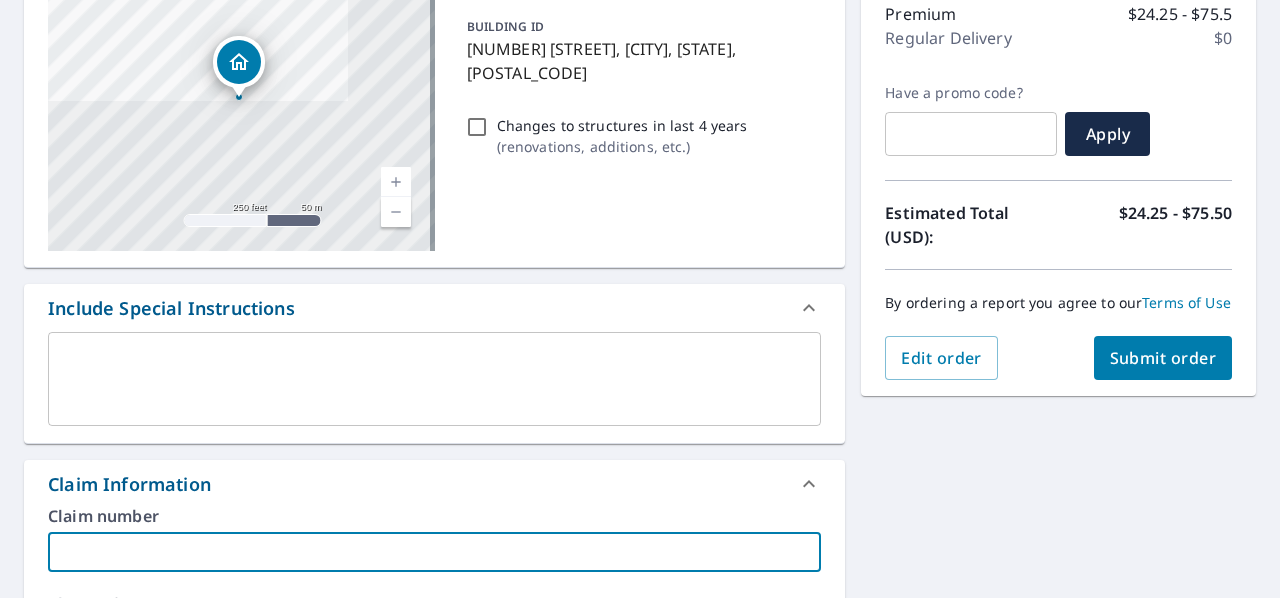 click at bounding box center [434, 552] 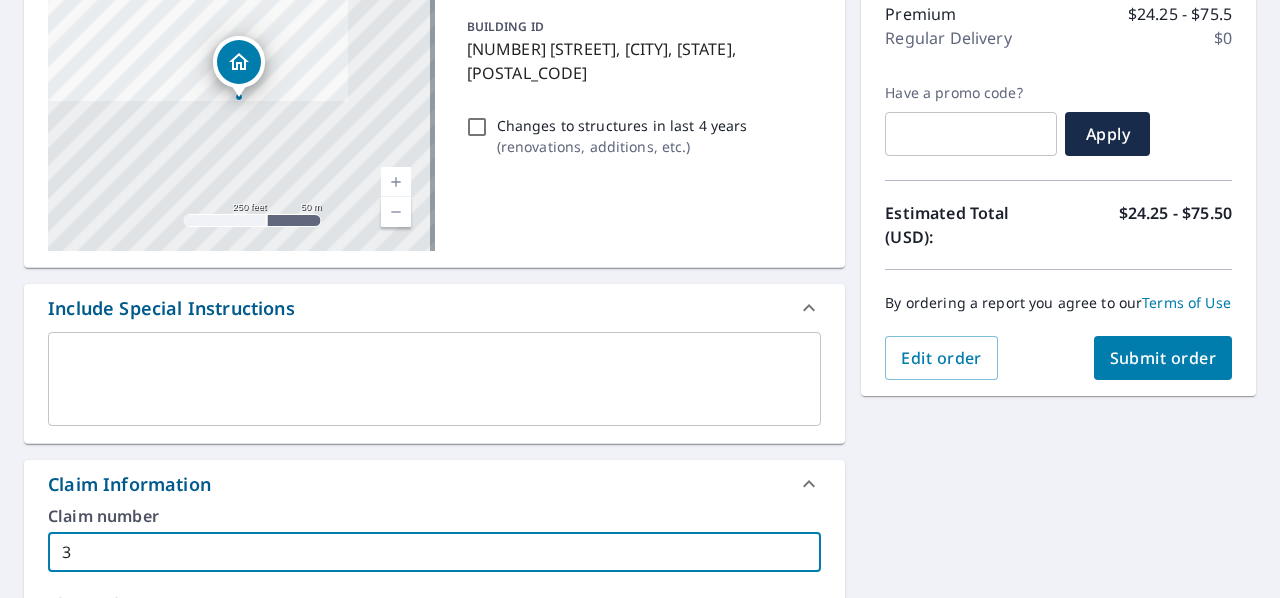 type on "3" 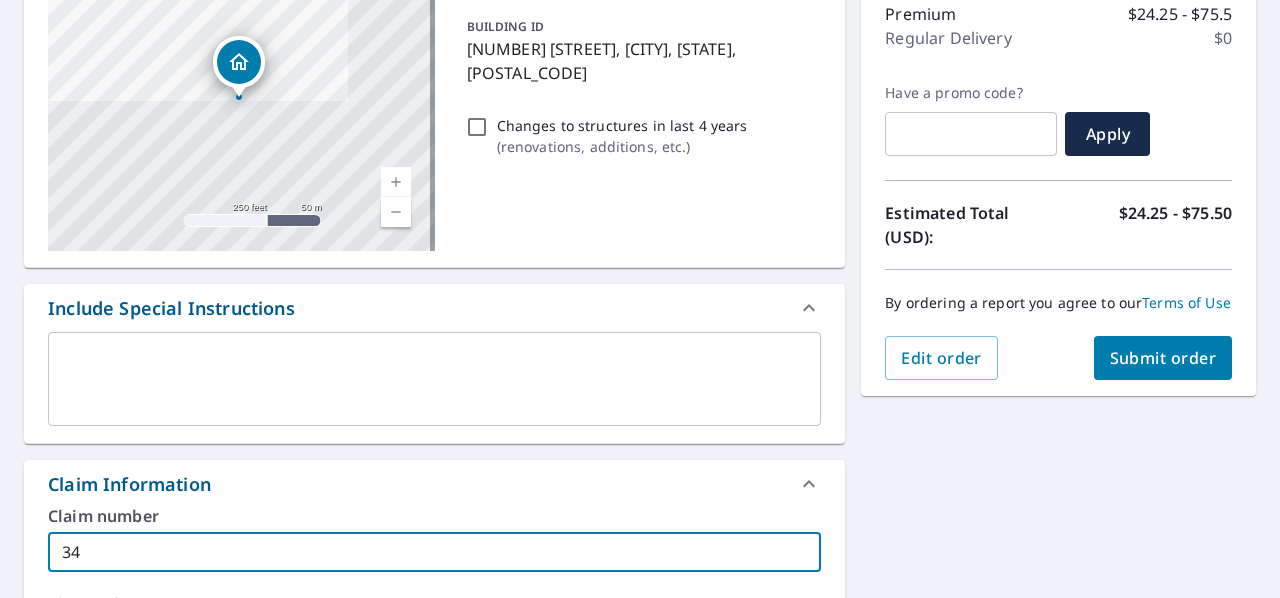 type on "342" 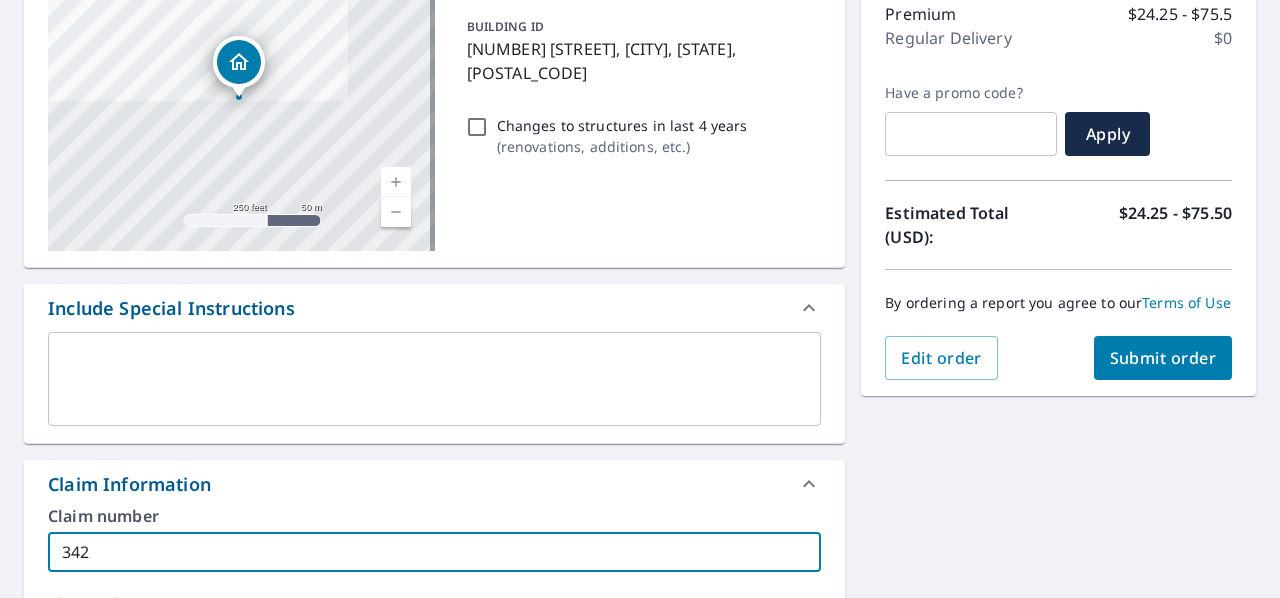 type on "3425" 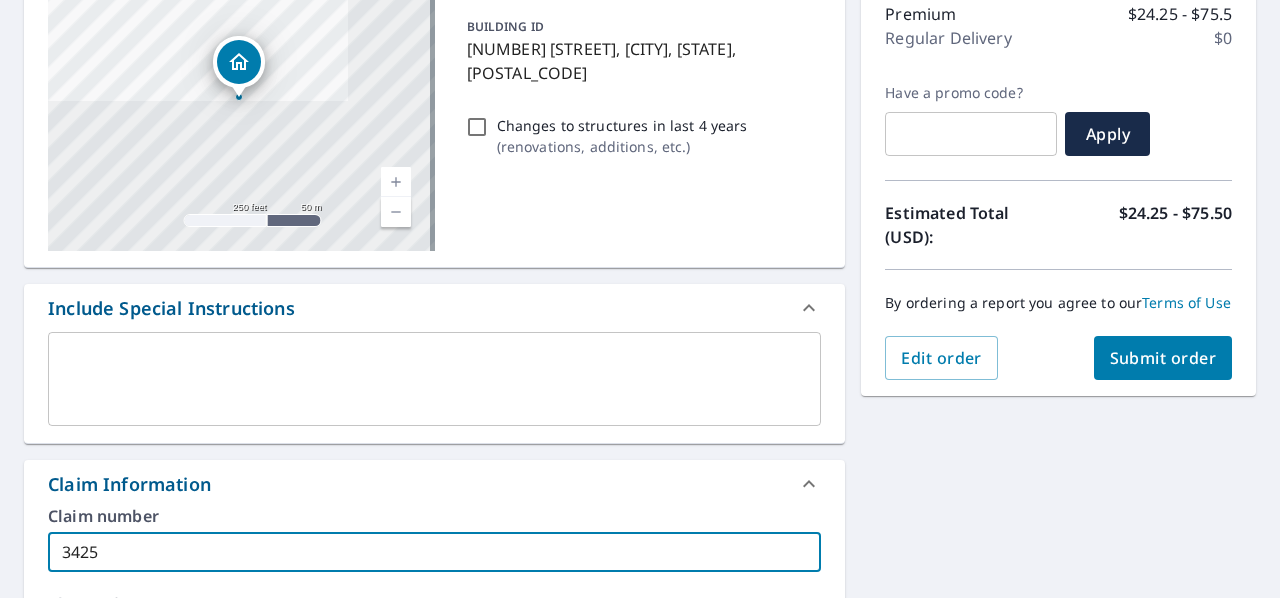 type on "34253" 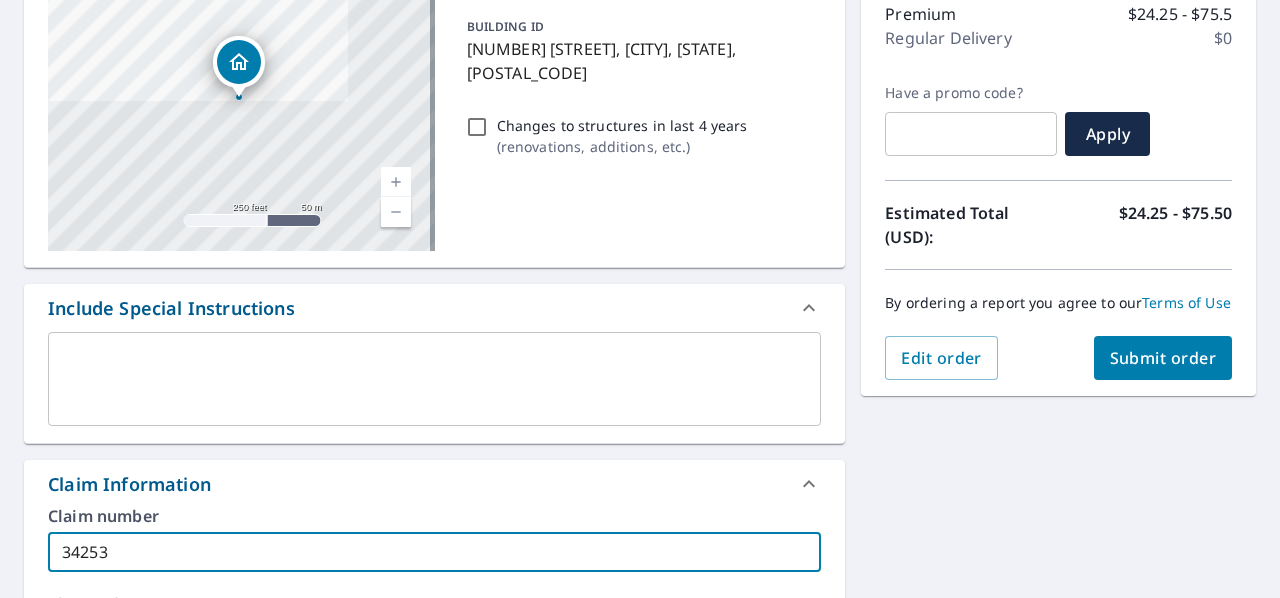 drag, startPoint x: 115, startPoint y: 556, endPoint x: 51, endPoint y: 545, distance: 64.93843 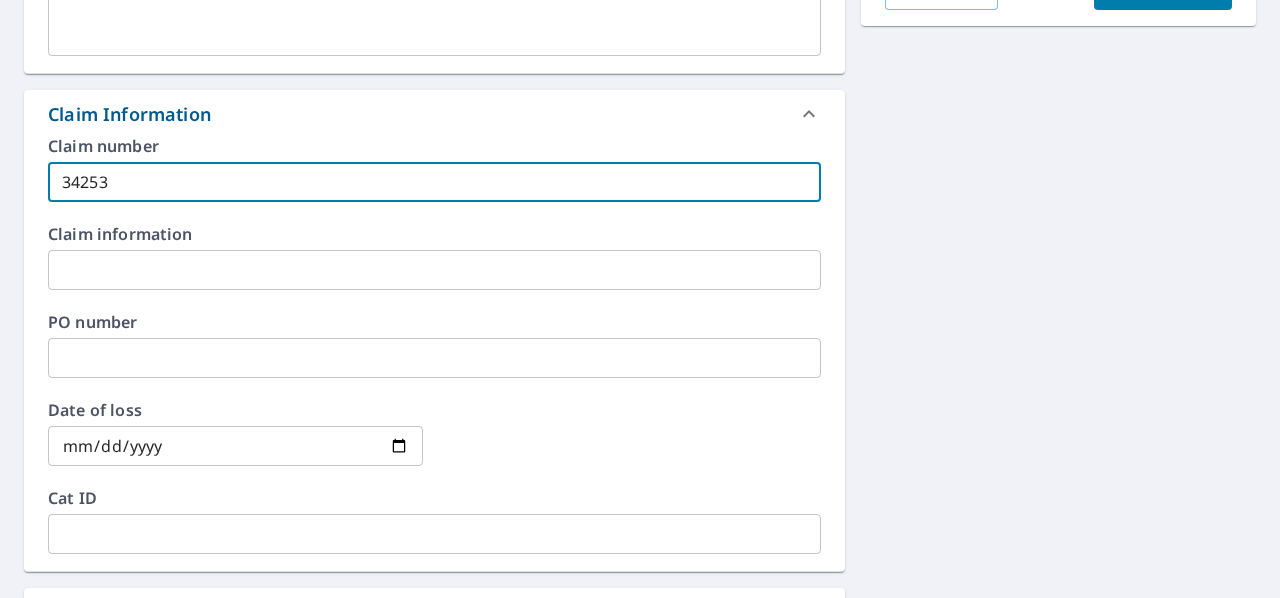 scroll, scrollTop: 666, scrollLeft: 0, axis: vertical 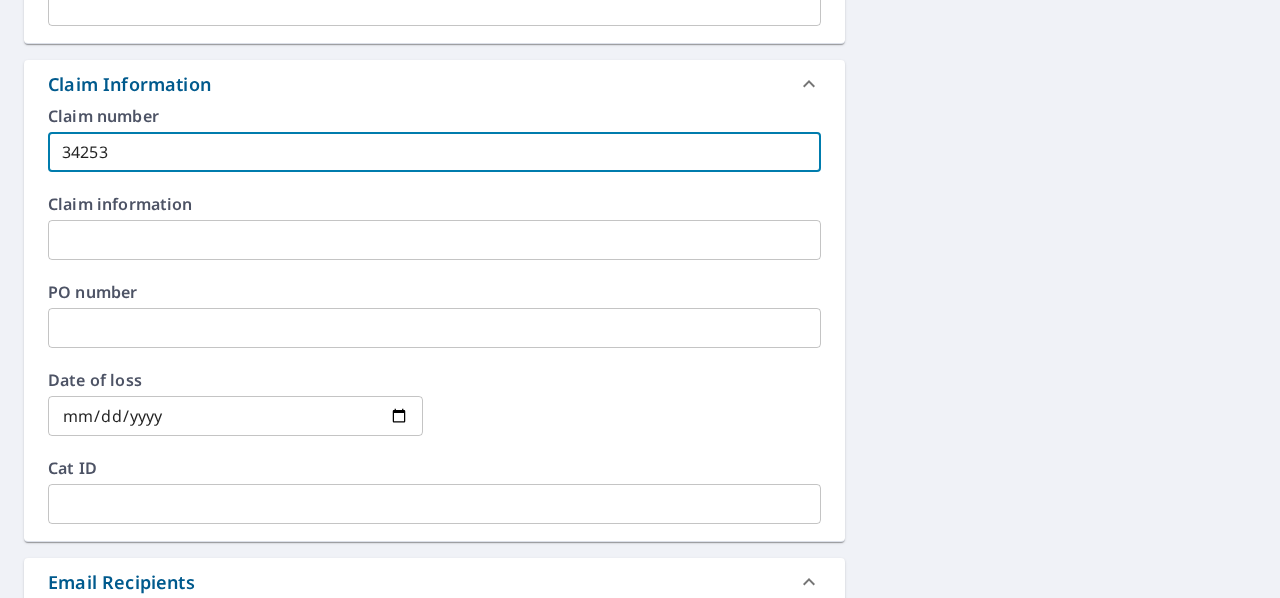 type on "34253" 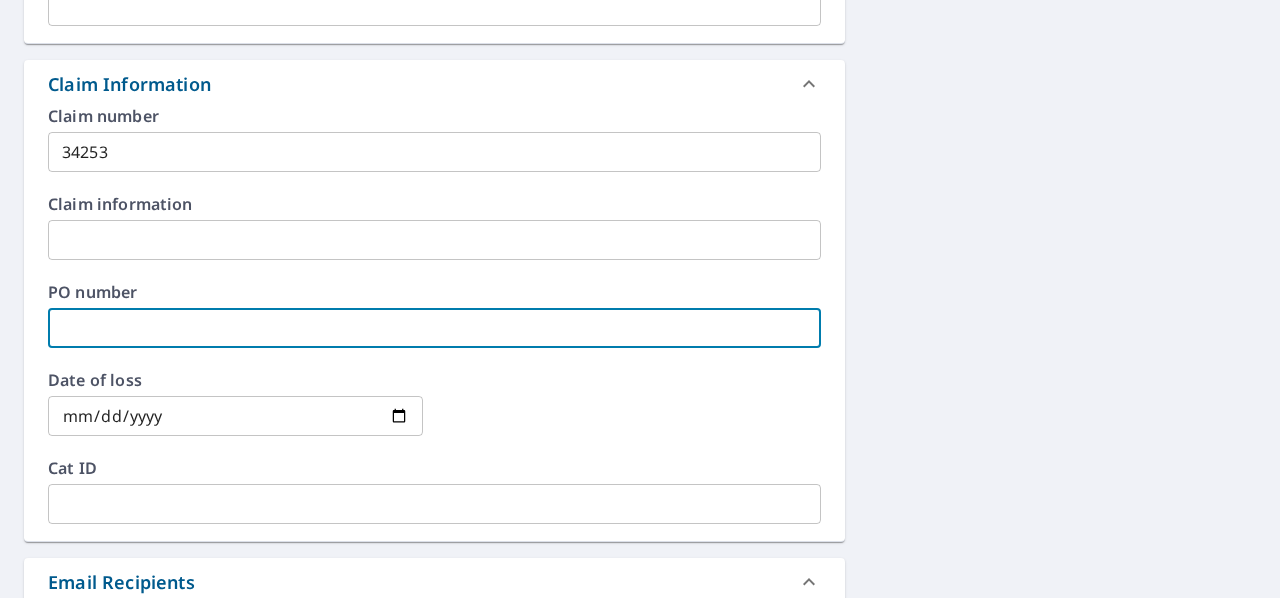 paste on "34253" 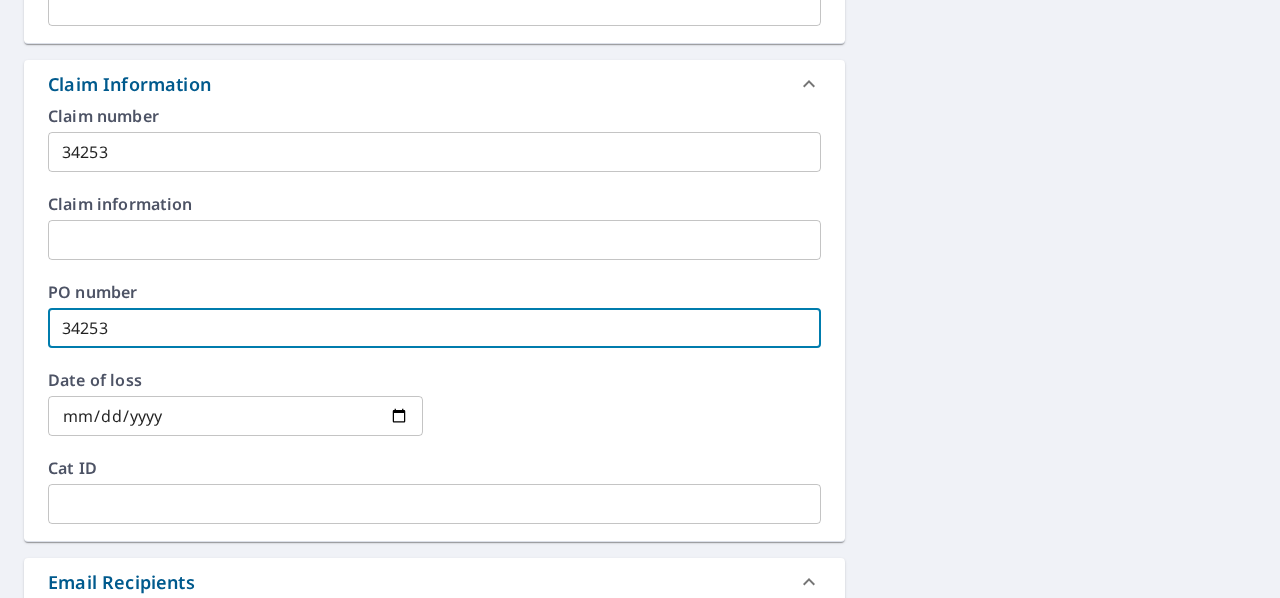 type on "34253" 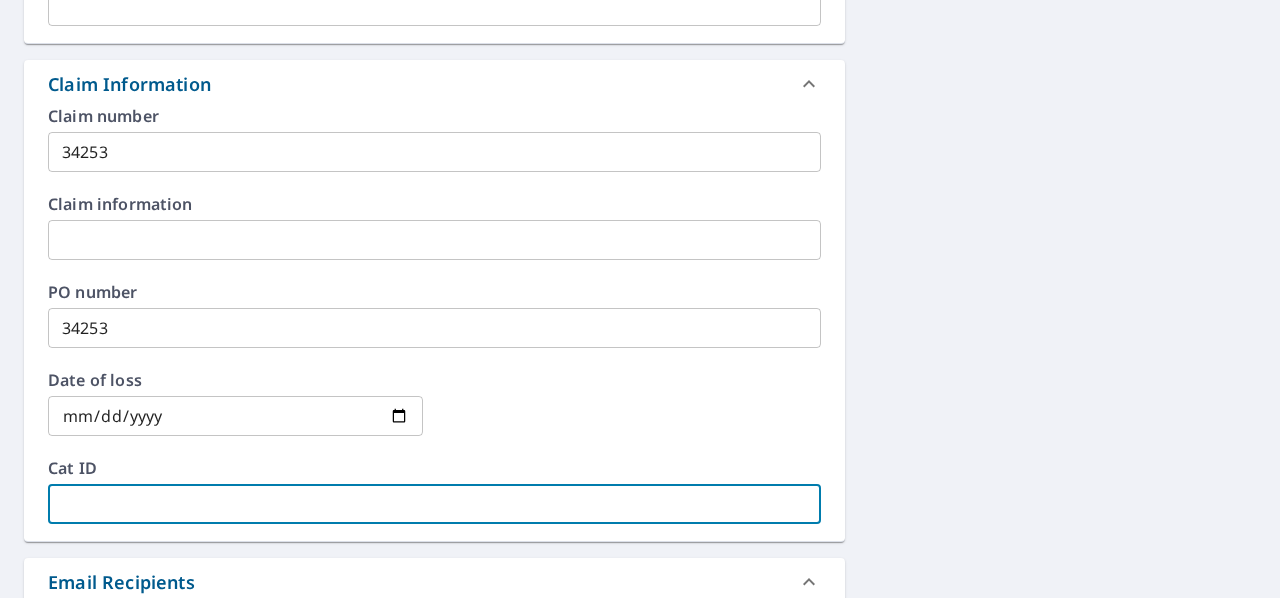 paste on "34253" 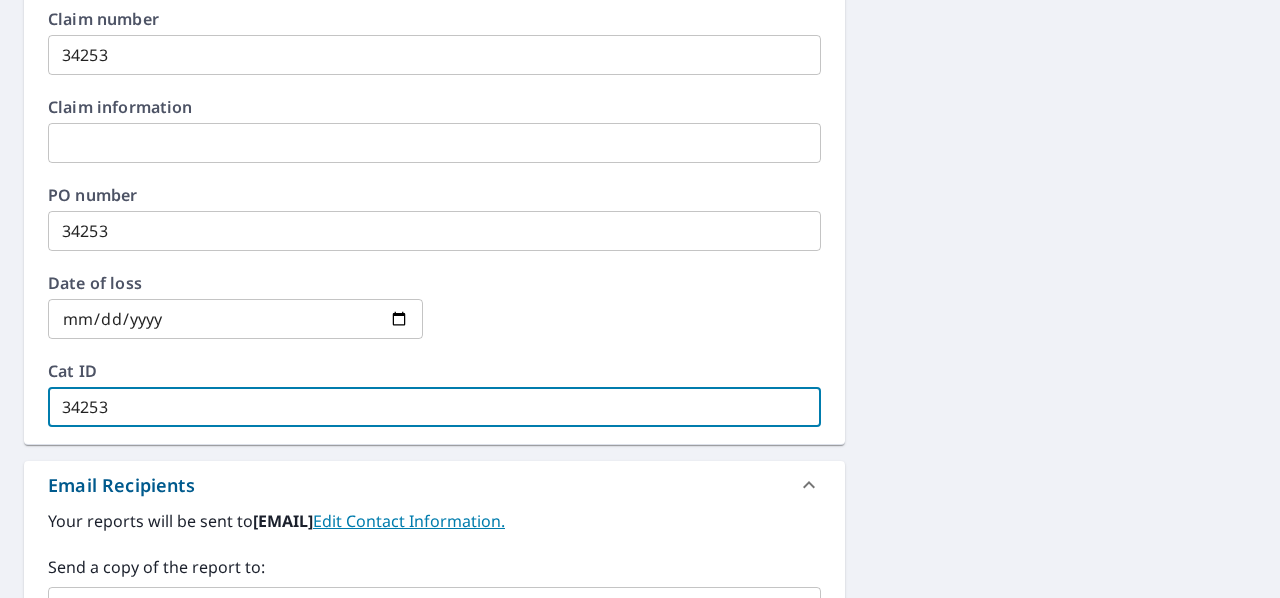 scroll, scrollTop: 666, scrollLeft: 0, axis: vertical 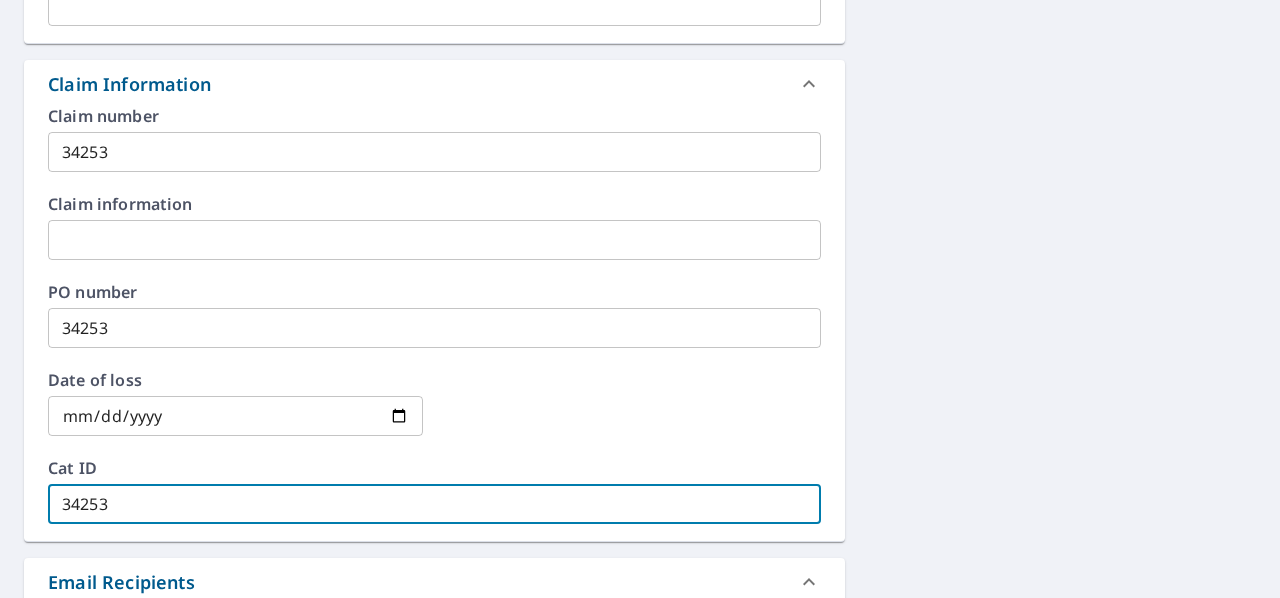 type on "34253" 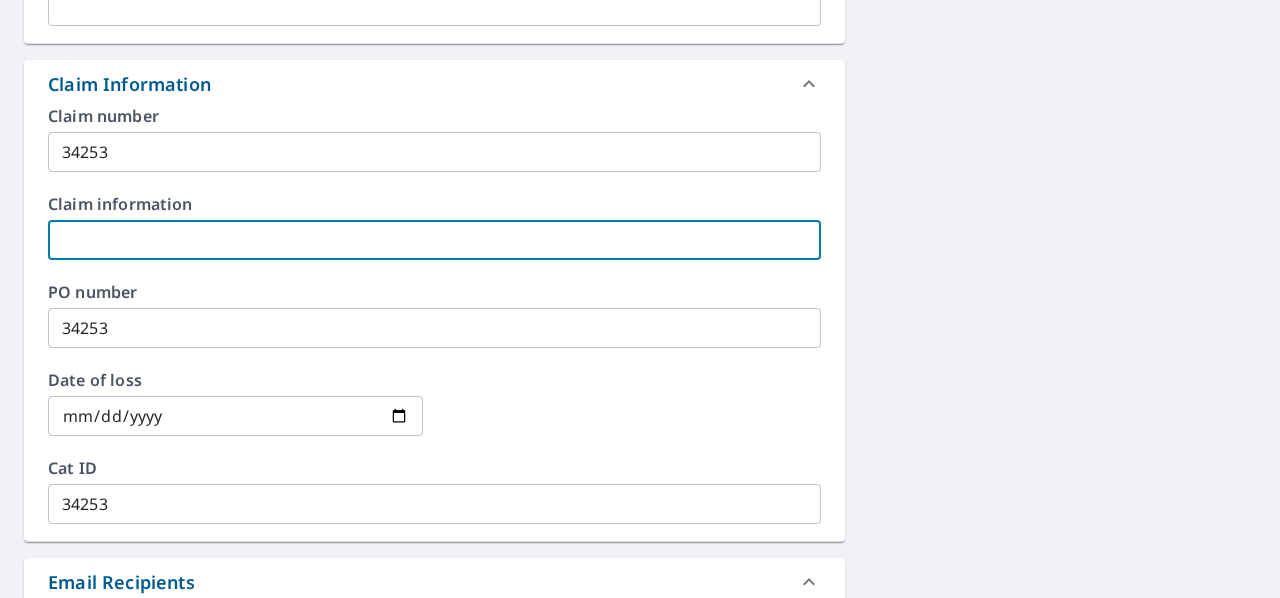 paste on "34253" 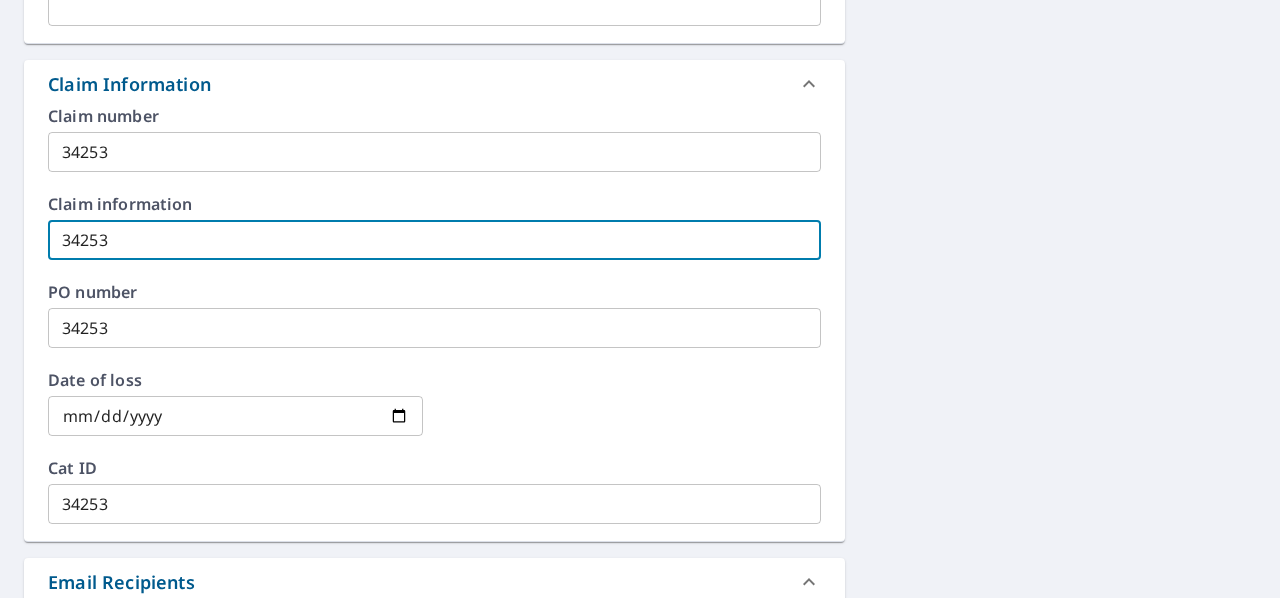 scroll, scrollTop: 1066, scrollLeft: 0, axis: vertical 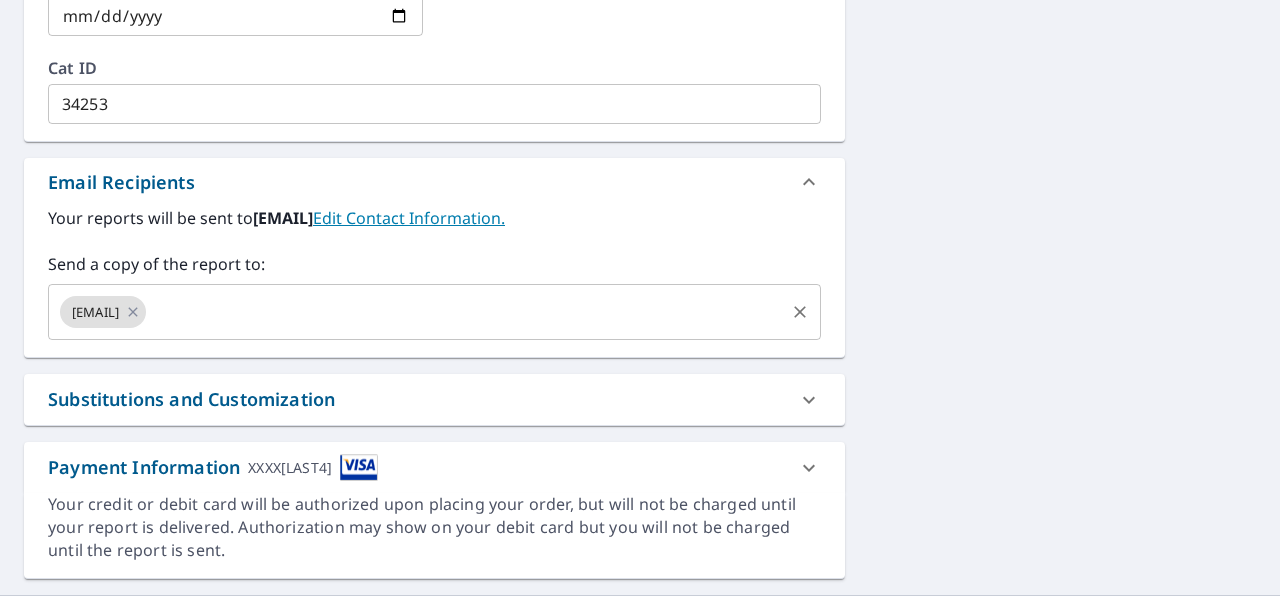 type on "34253" 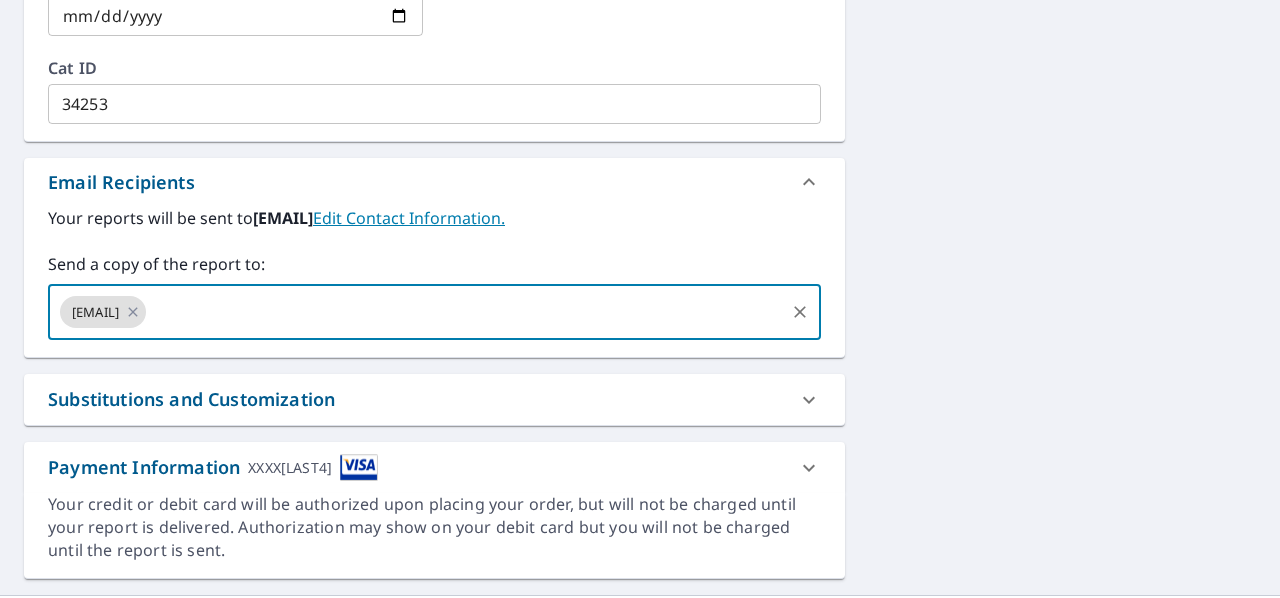 click at bounding box center (465, 312) 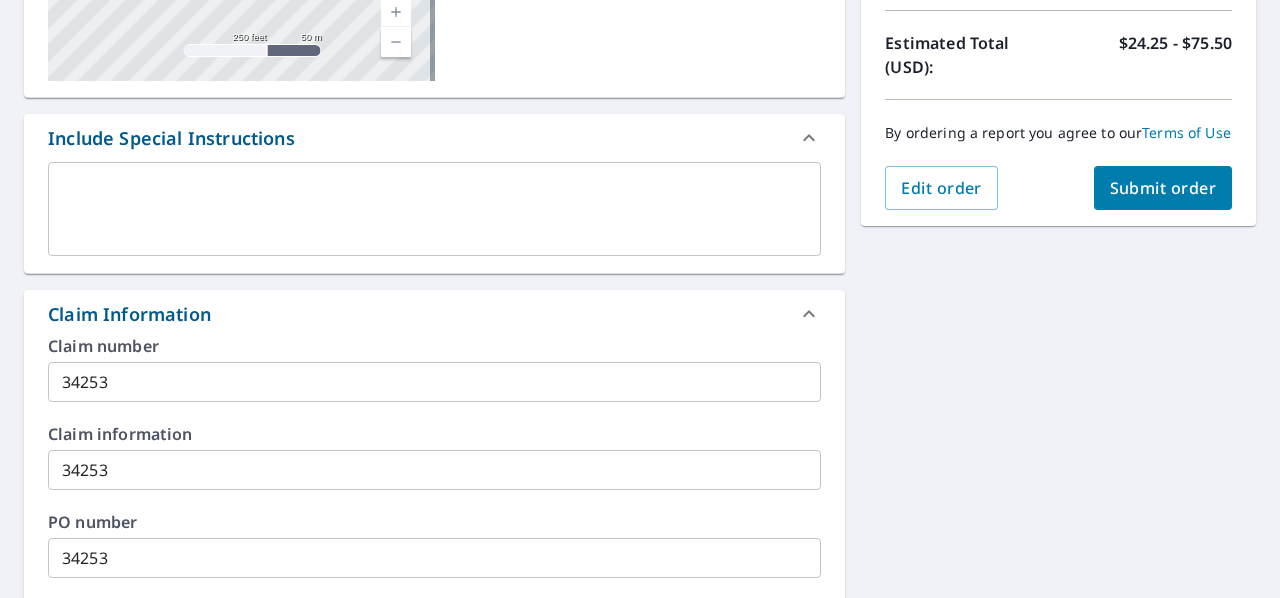 scroll, scrollTop: 400, scrollLeft: 0, axis: vertical 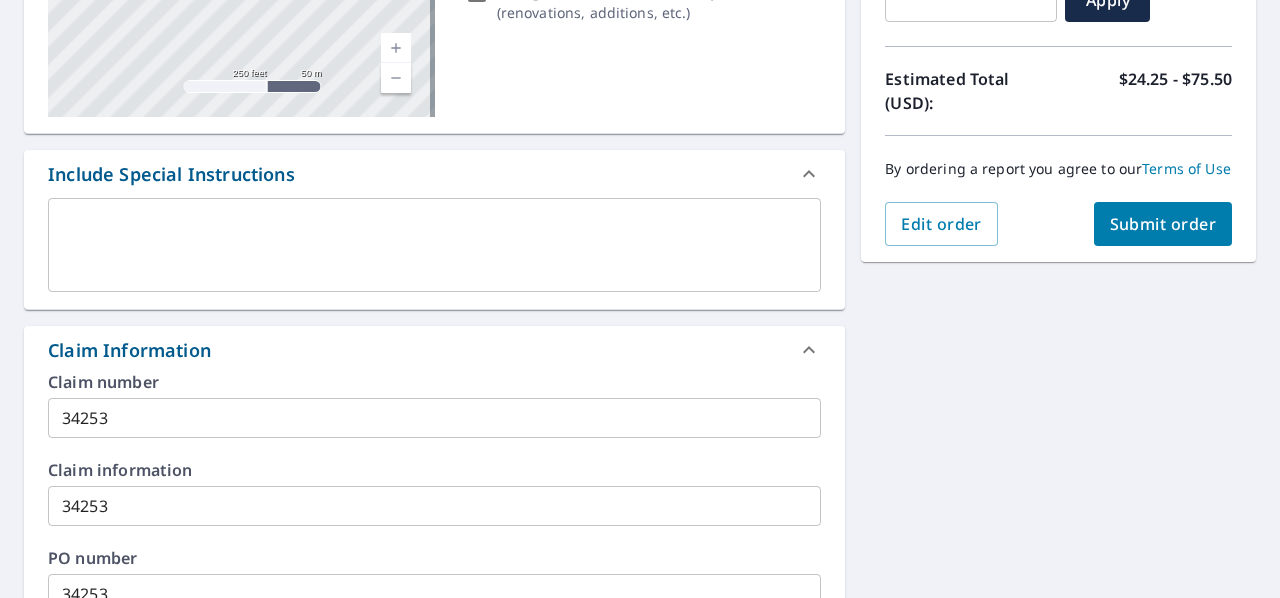type on "[EMAIL]" 